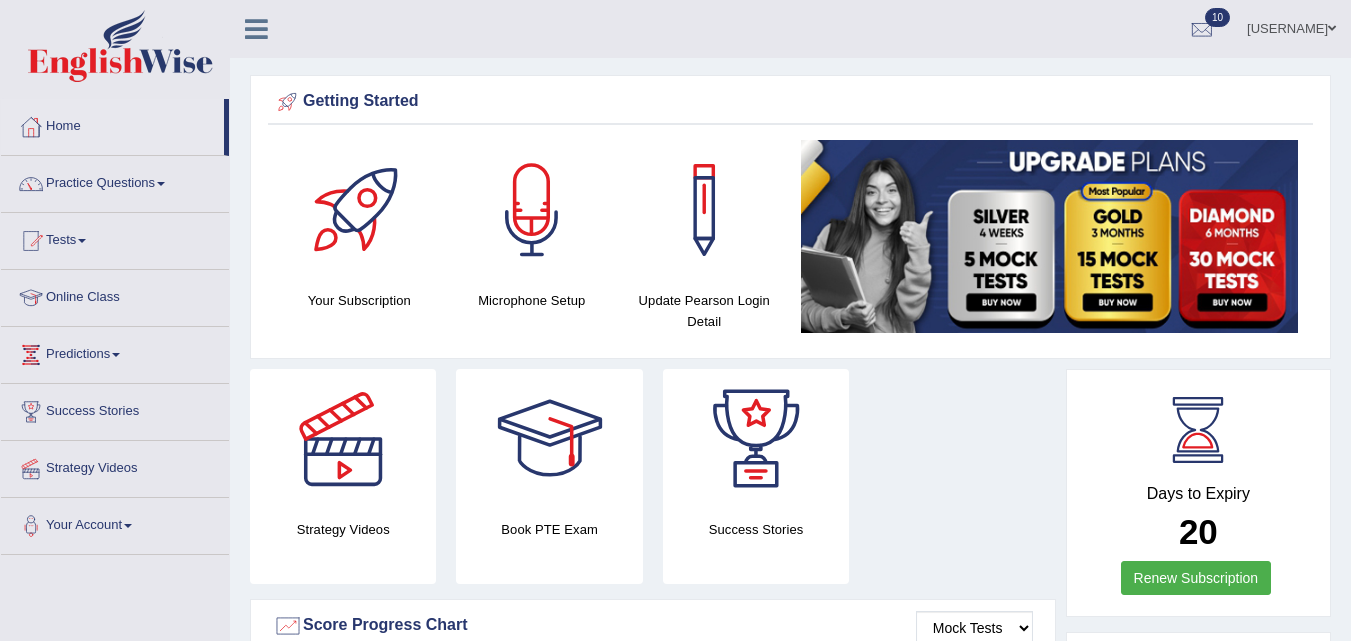 scroll, scrollTop: 0, scrollLeft: 0, axis: both 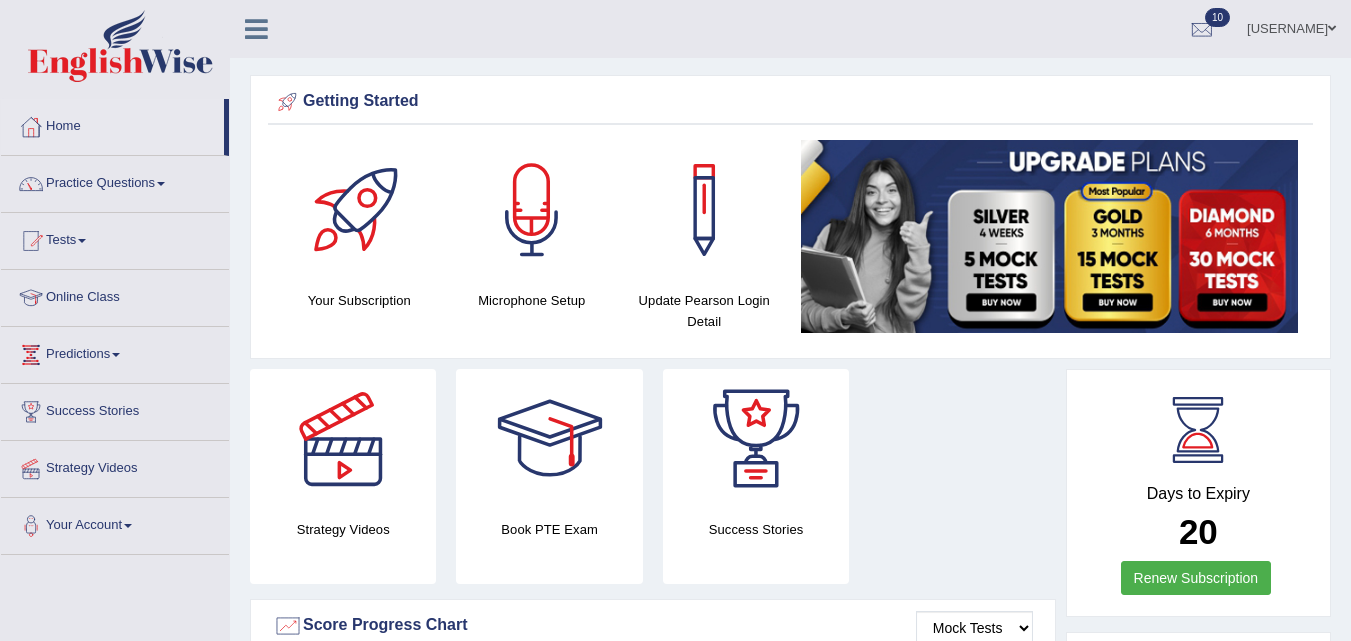 drag, startPoint x: 1363, startPoint y: 73, endPoint x: 1355, endPoint y: 53, distance: 21.540659 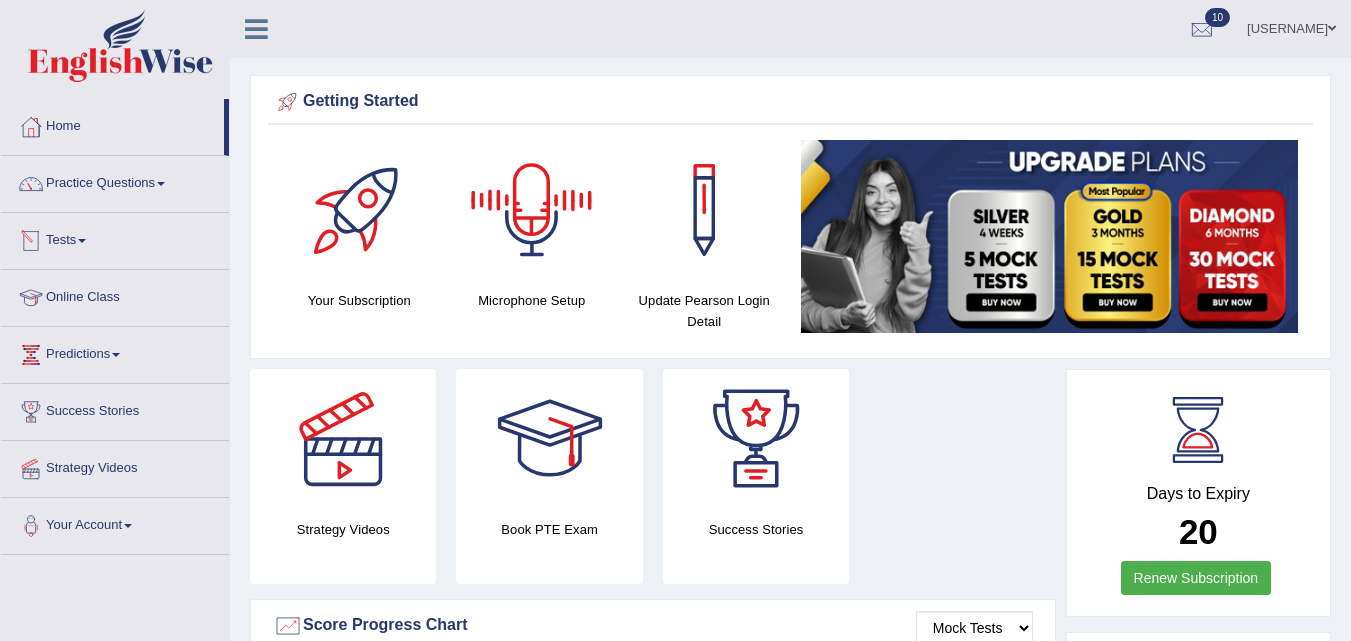 click at bounding box center [82, 241] 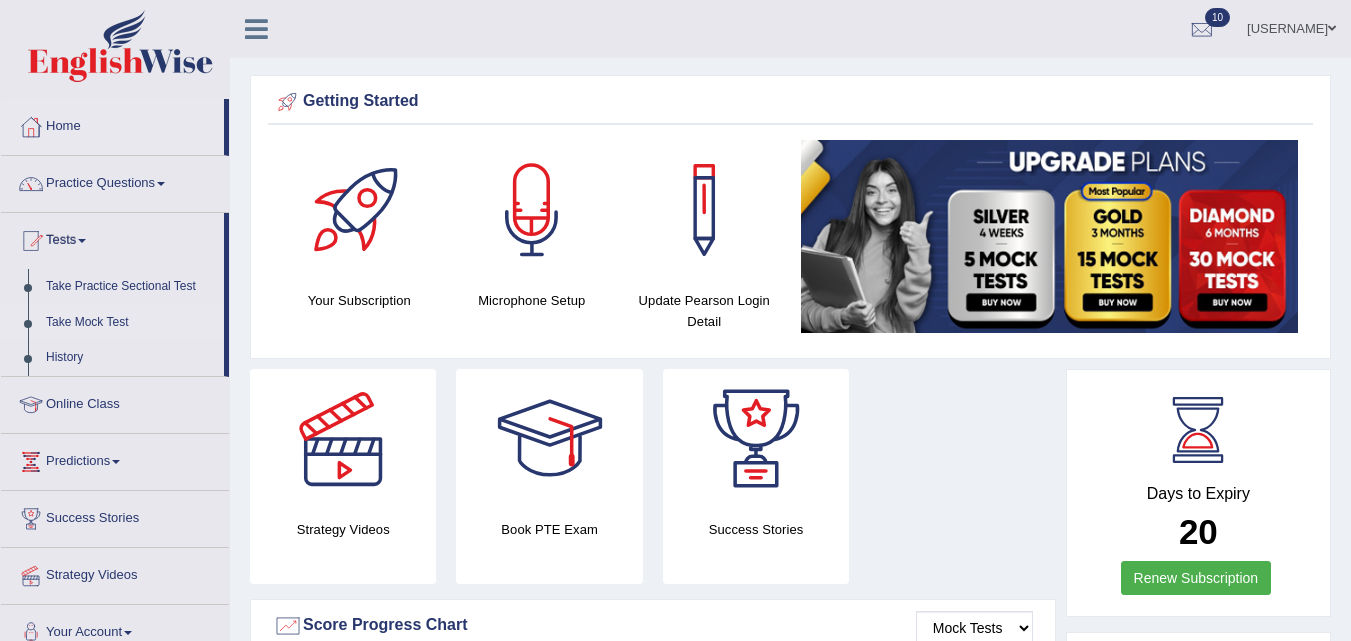 click on "Take Mock Test" at bounding box center (130, 323) 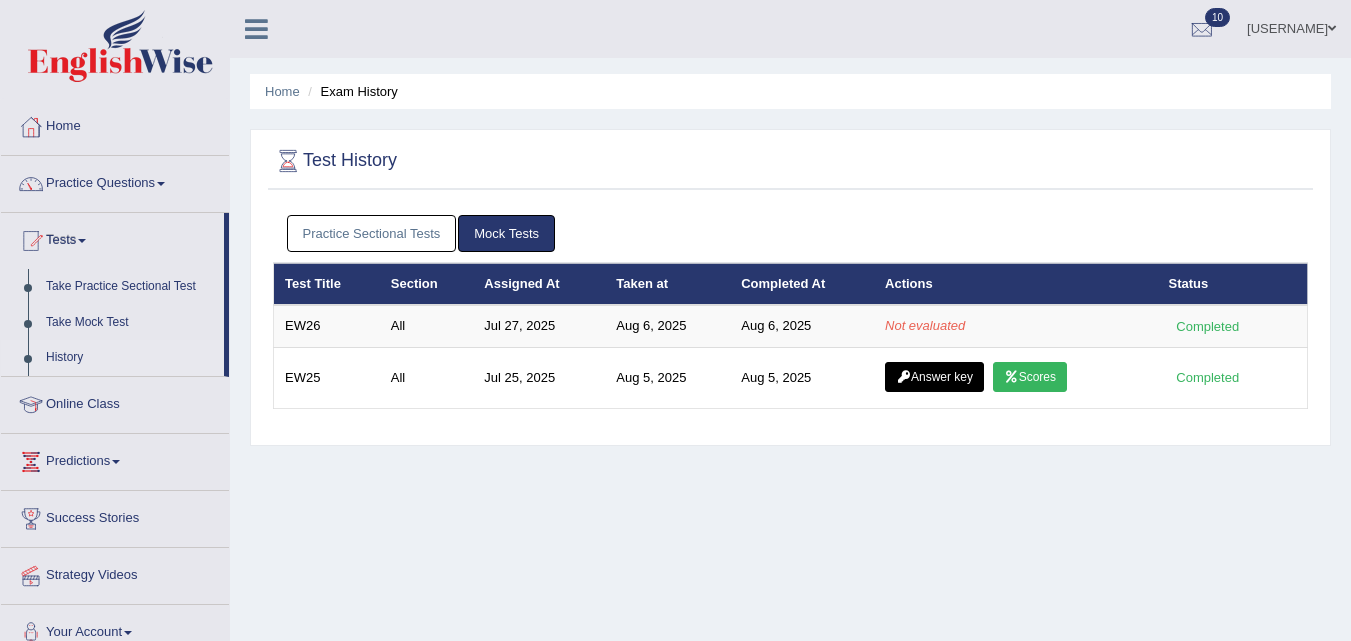 scroll, scrollTop: 0, scrollLeft: 0, axis: both 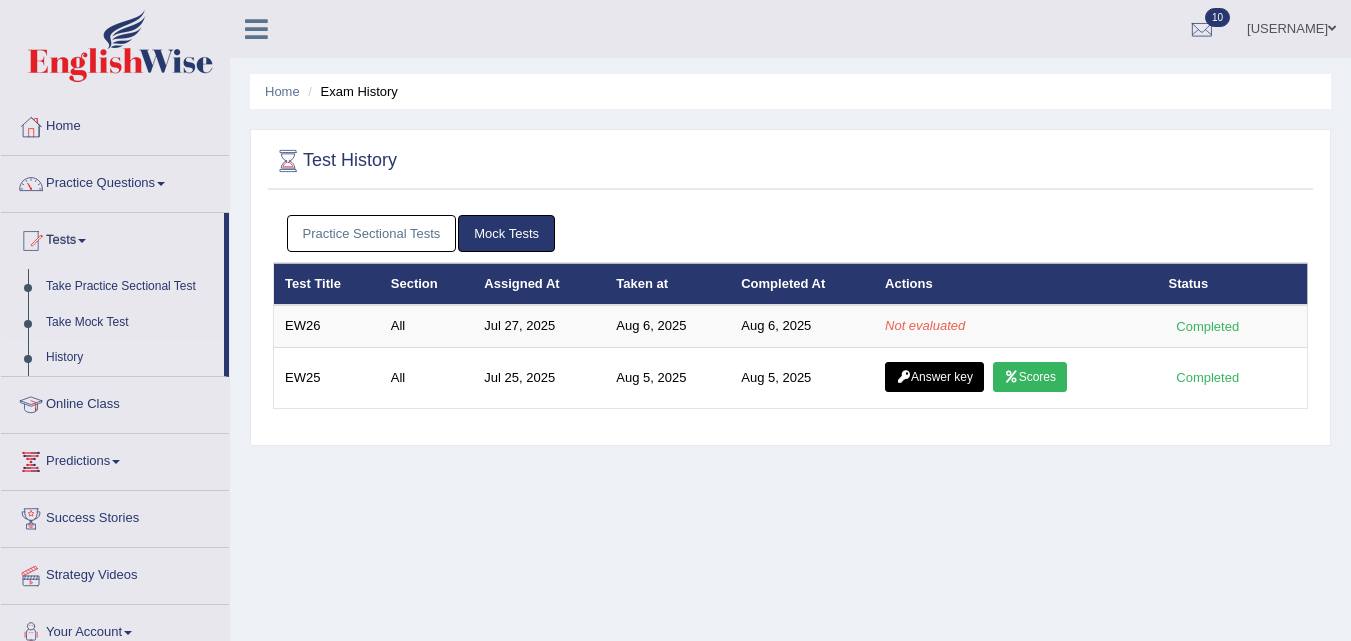 click at bounding box center [1332, 28] 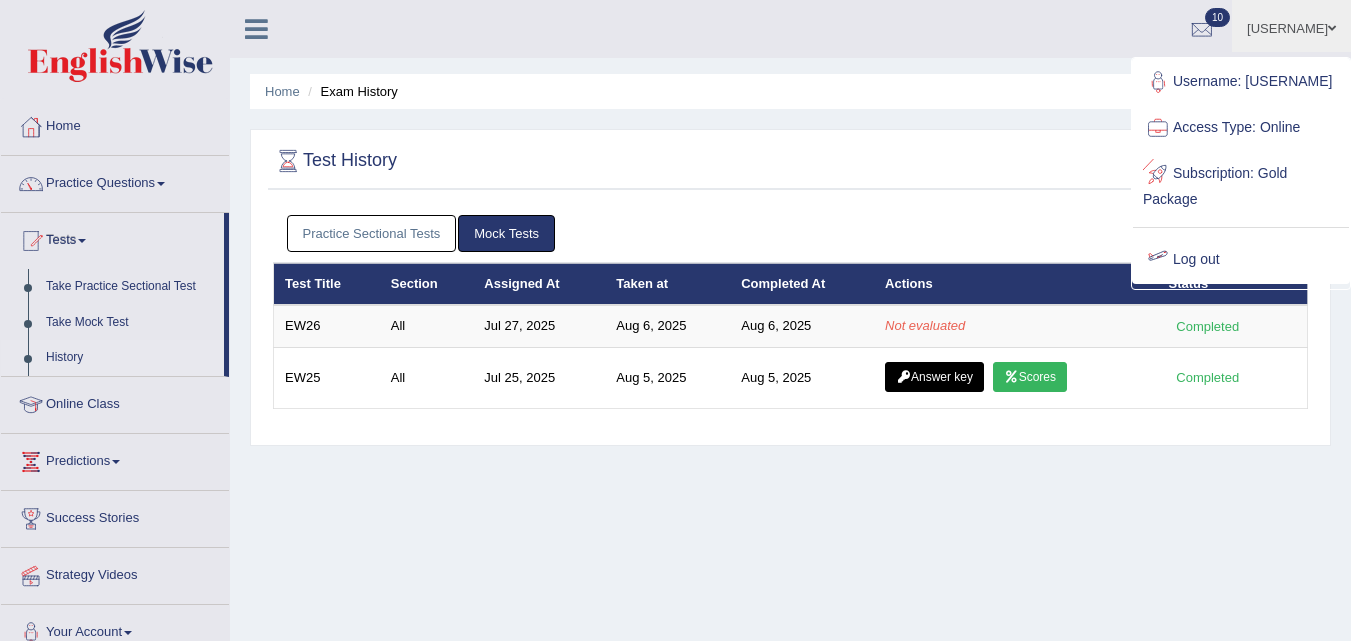 click on "Log out" at bounding box center (1241, 260) 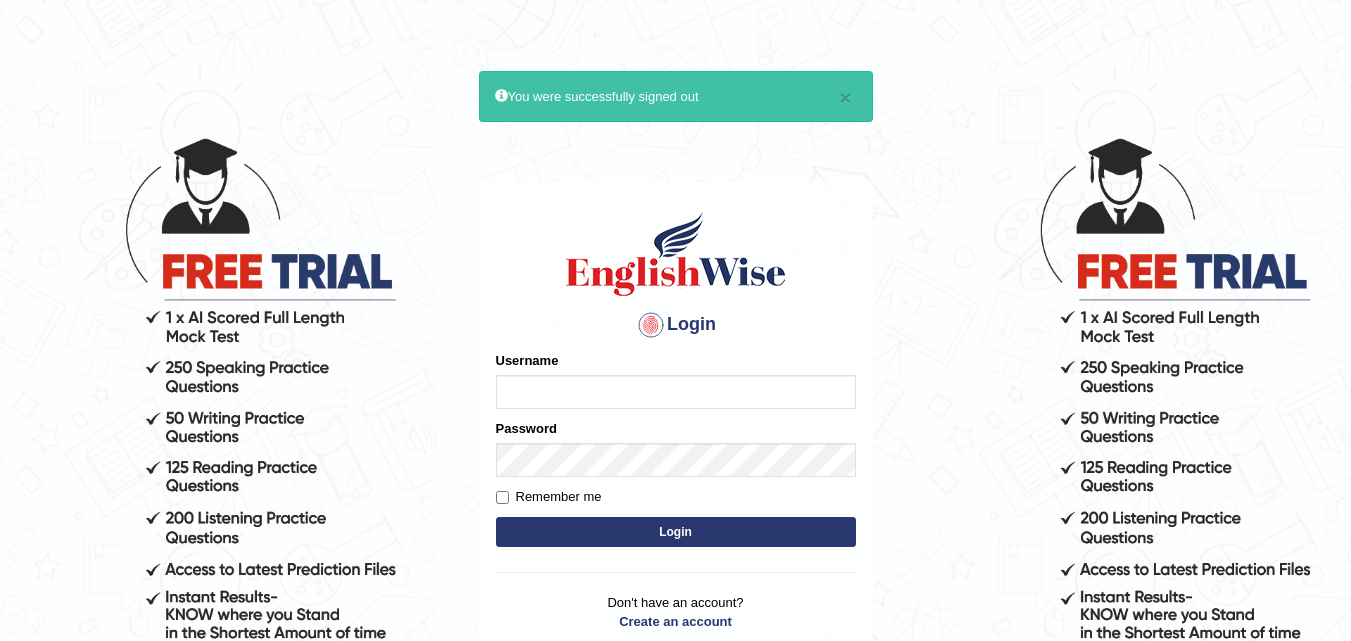 scroll, scrollTop: 0, scrollLeft: 0, axis: both 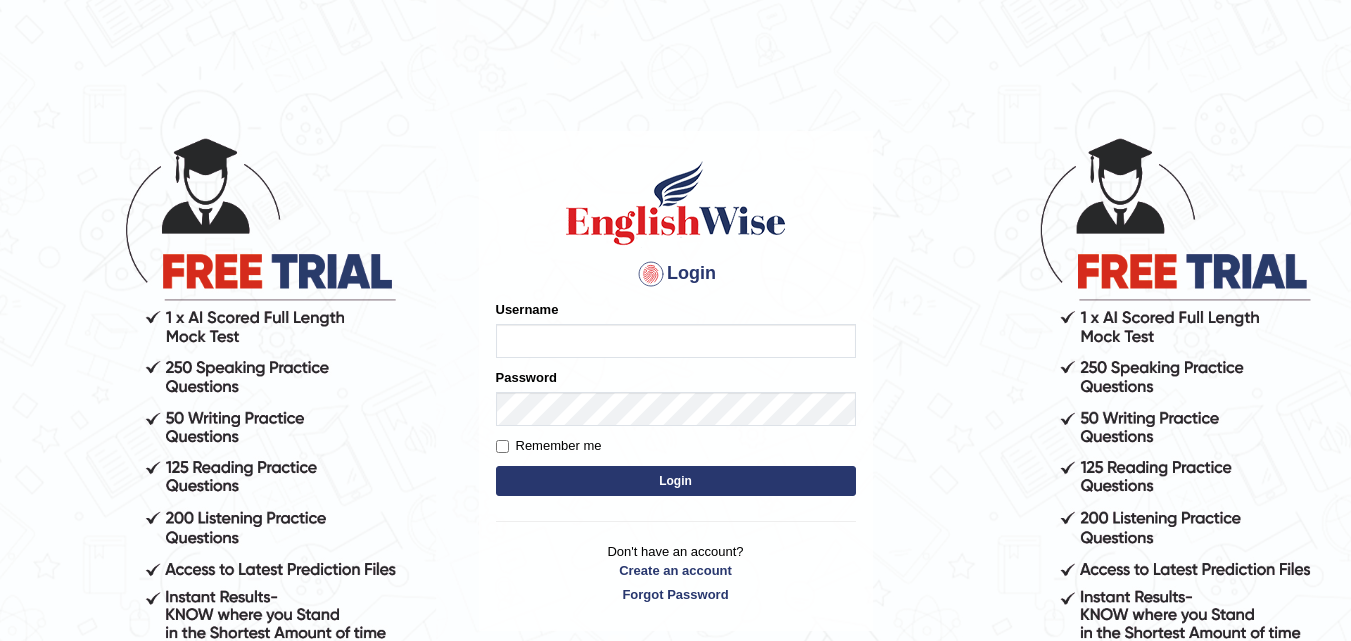 click on "Username" at bounding box center [676, 341] 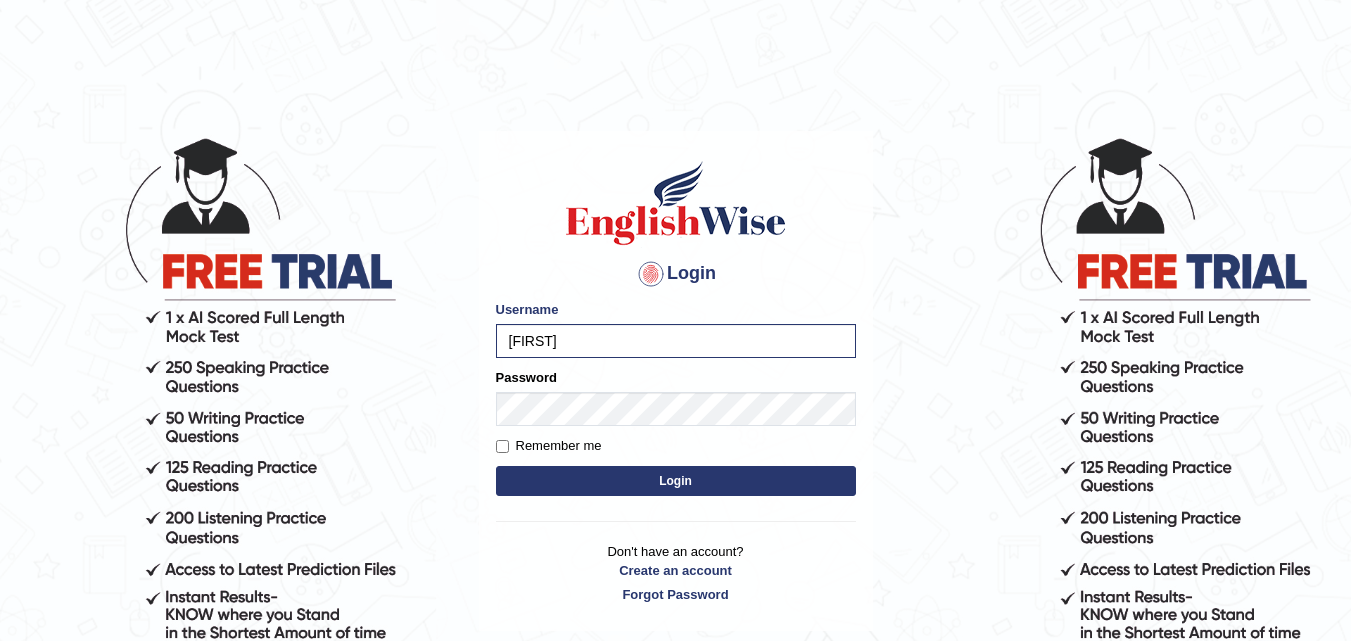 click on "Login" at bounding box center [676, 481] 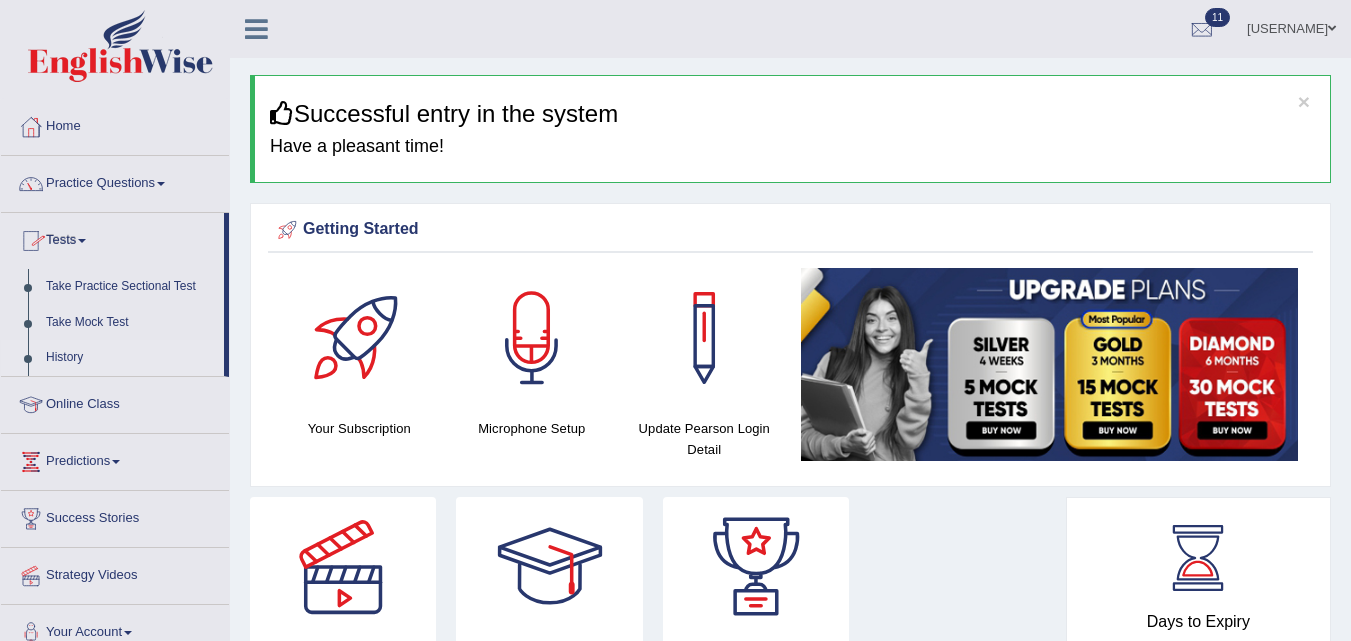 scroll, scrollTop: 0, scrollLeft: 0, axis: both 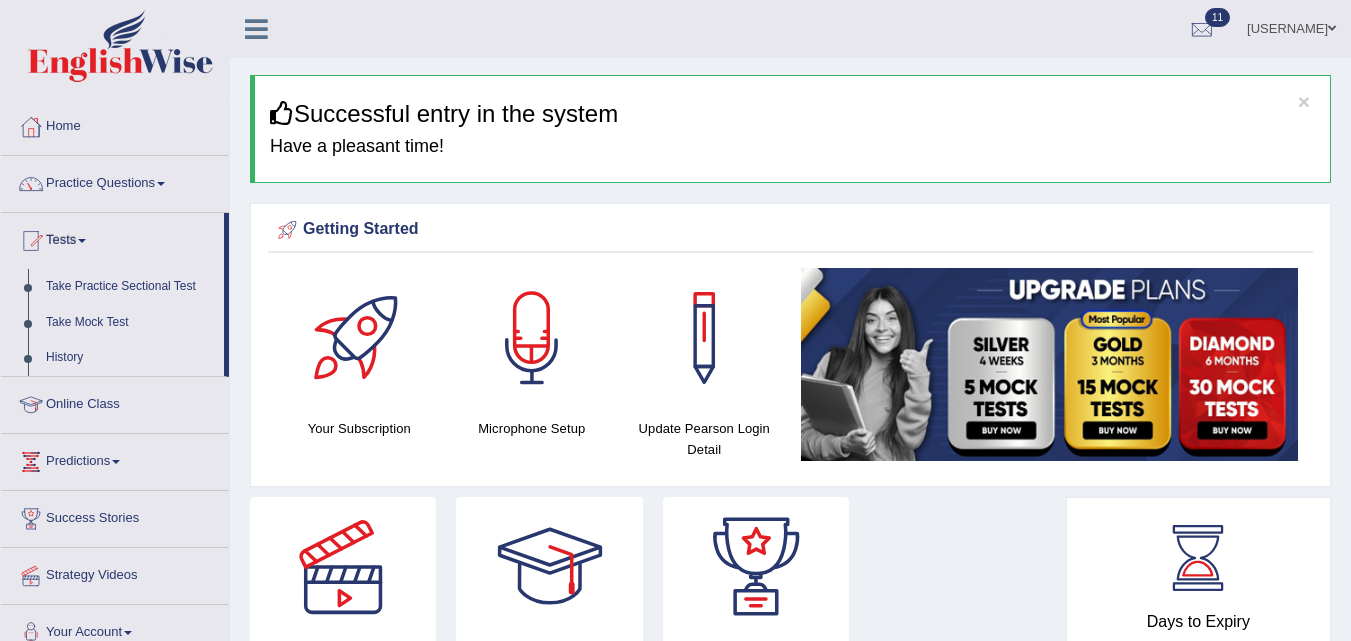 click on "History" at bounding box center [130, 358] 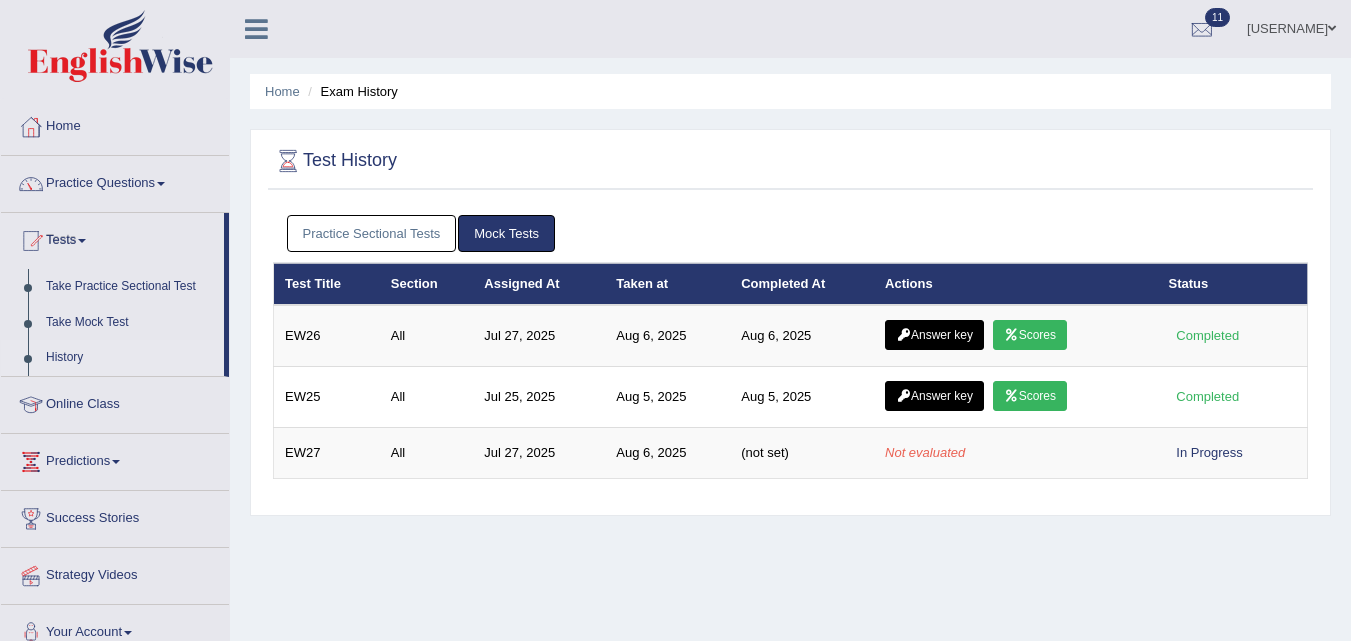 scroll, scrollTop: 0, scrollLeft: 0, axis: both 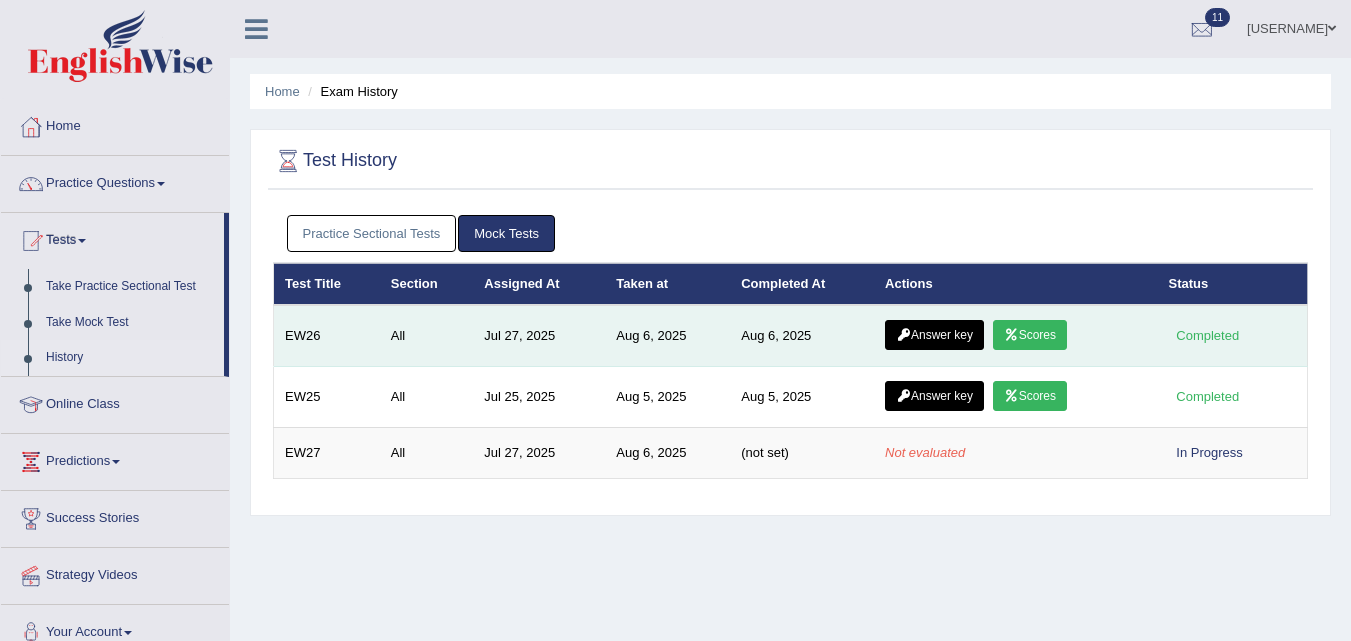 click on "Scores" at bounding box center (1030, 335) 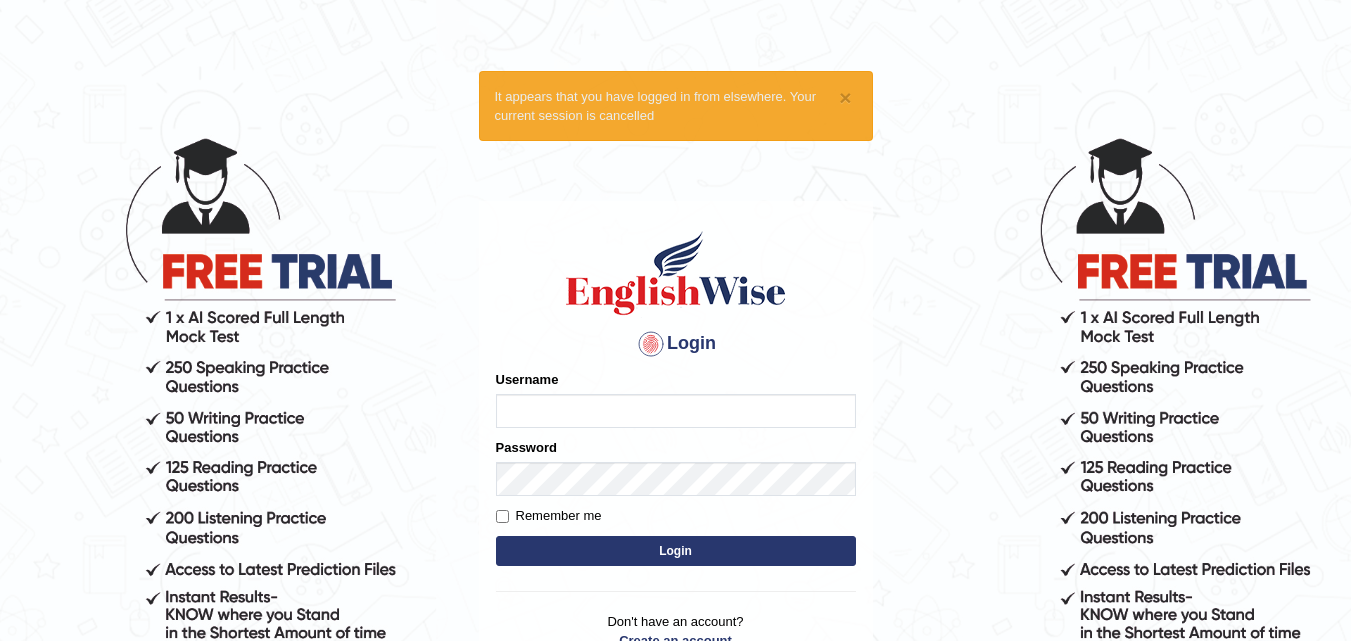 scroll, scrollTop: 0, scrollLeft: 0, axis: both 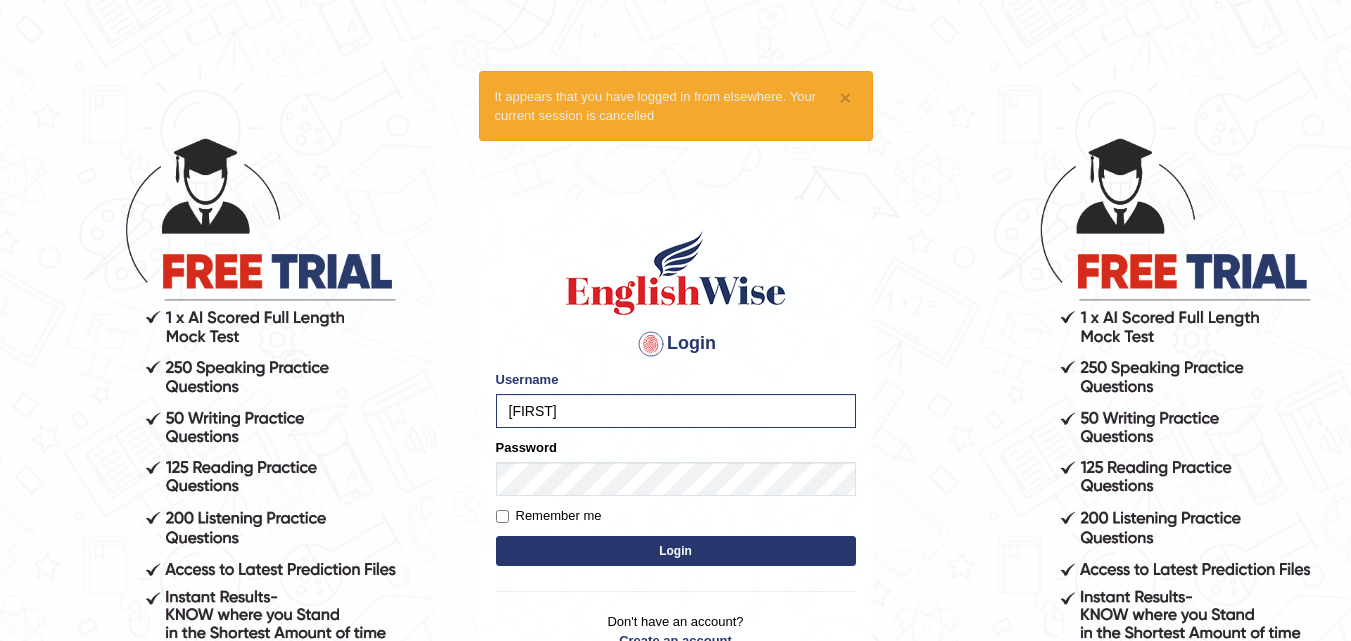 click on "Login" at bounding box center [676, 551] 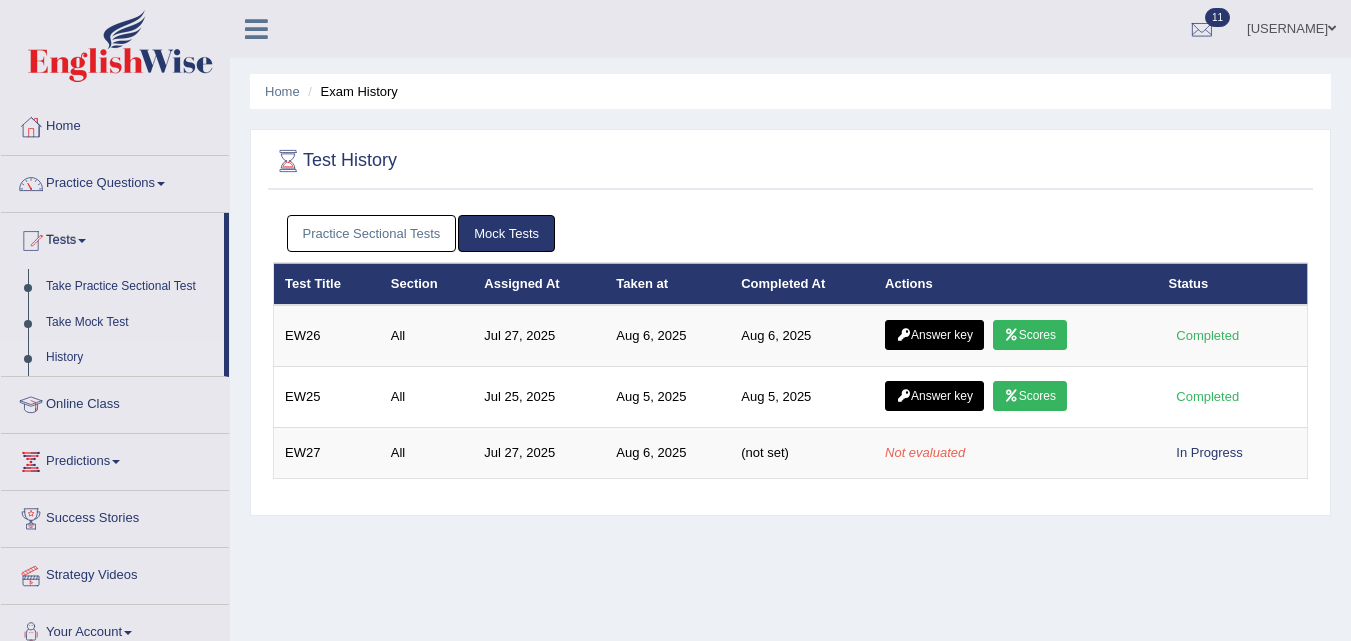 click on "Scores" at bounding box center [1030, 335] 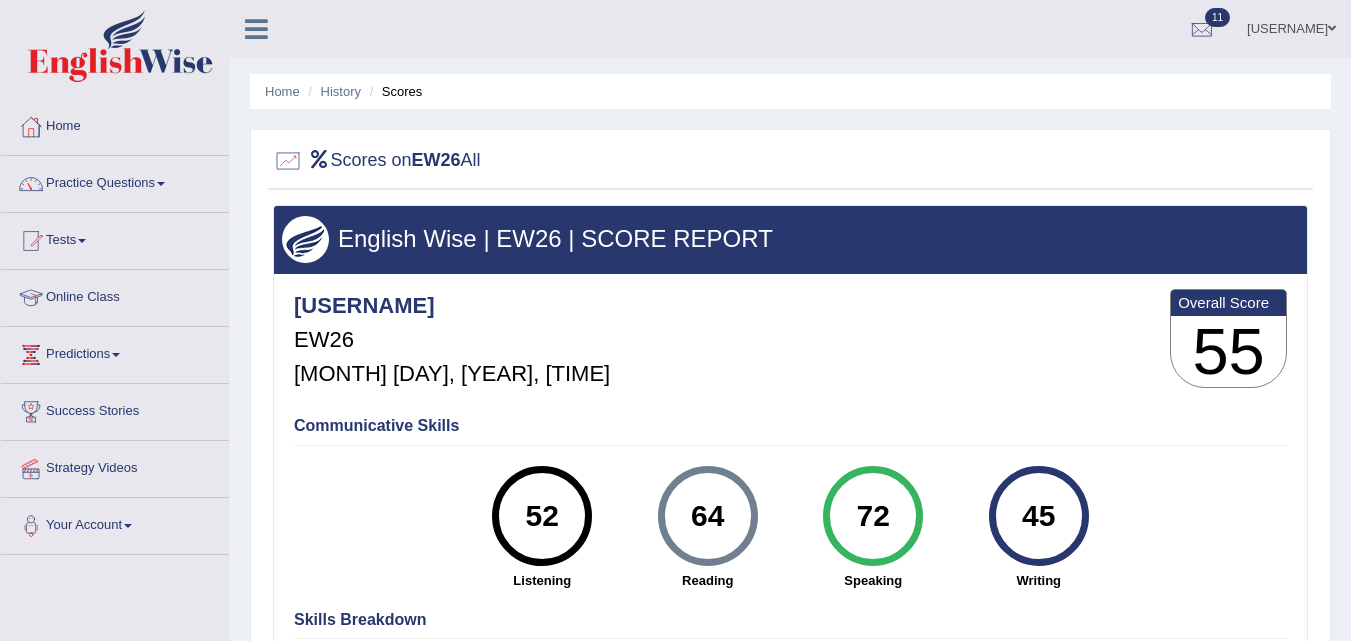 scroll, scrollTop: 0, scrollLeft: 0, axis: both 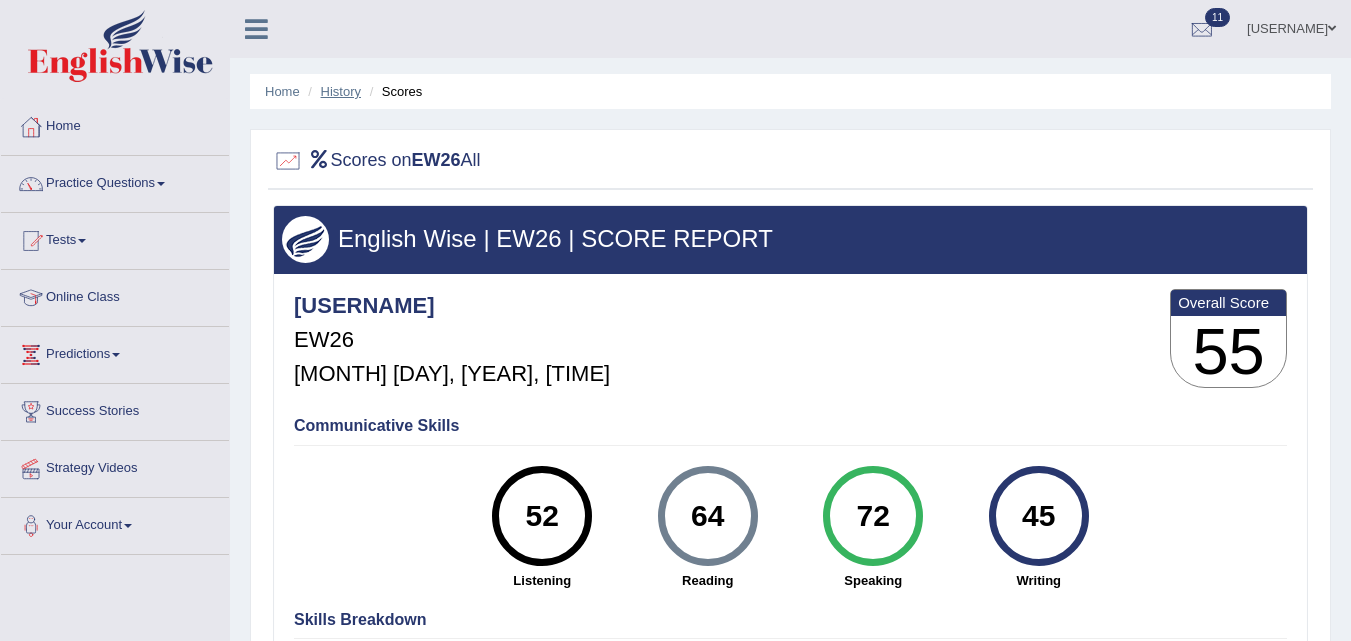click on "History" at bounding box center [341, 91] 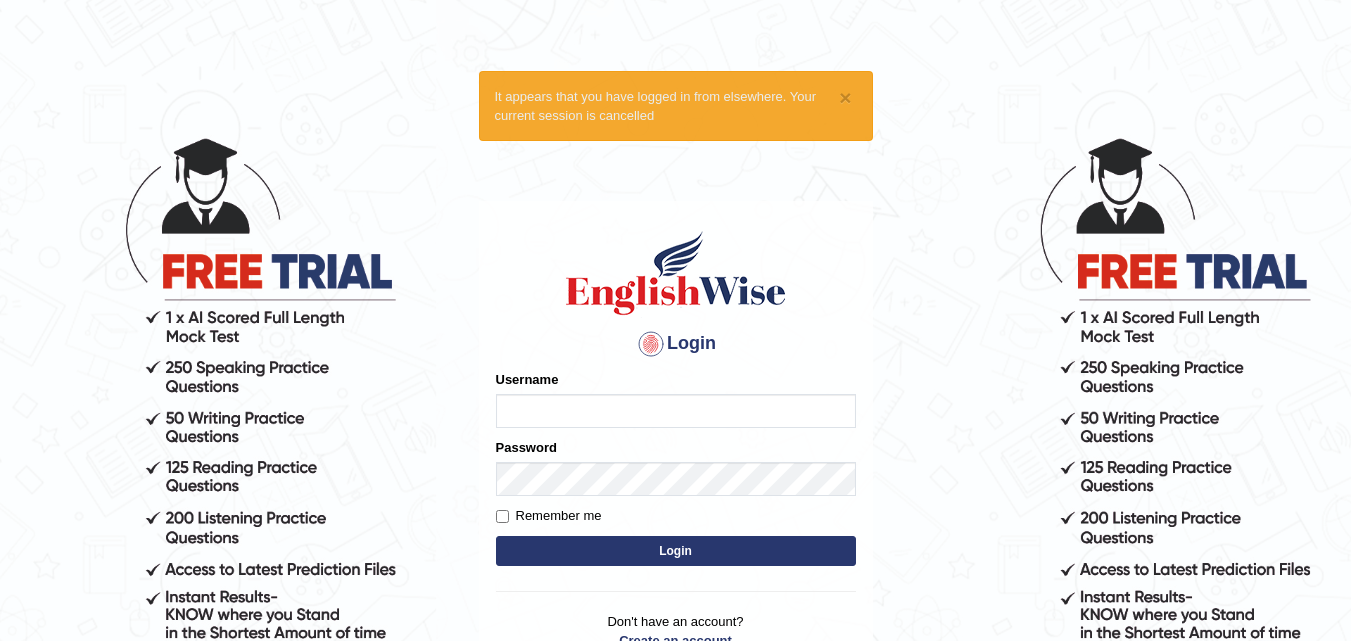 scroll, scrollTop: 0, scrollLeft: 0, axis: both 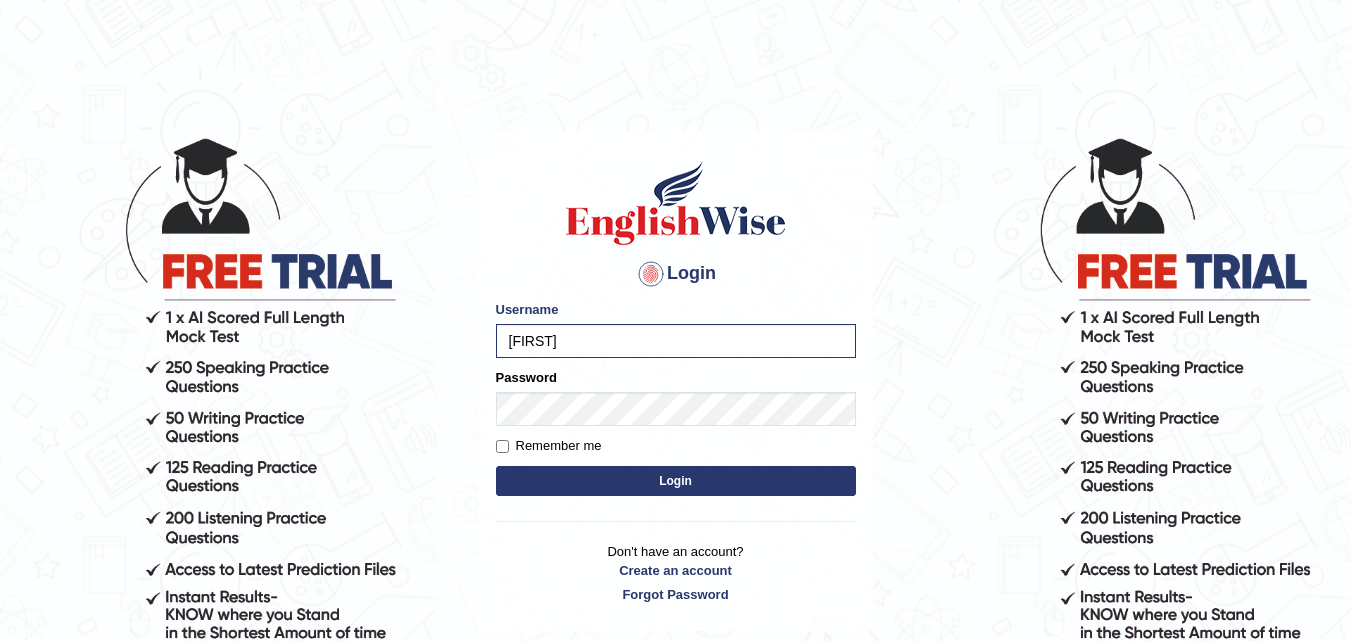 click on "Login" at bounding box center [676, 481] 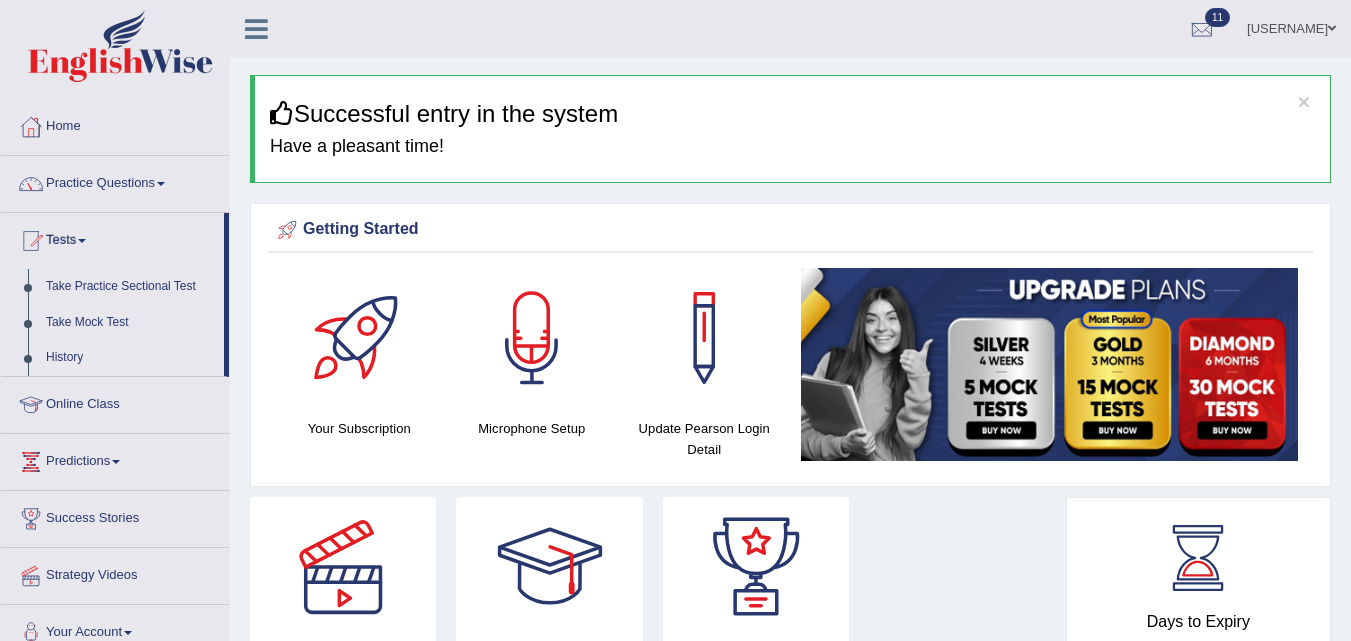 scroll, scrollTop: 0, scrollLeft: 0, axis: both 